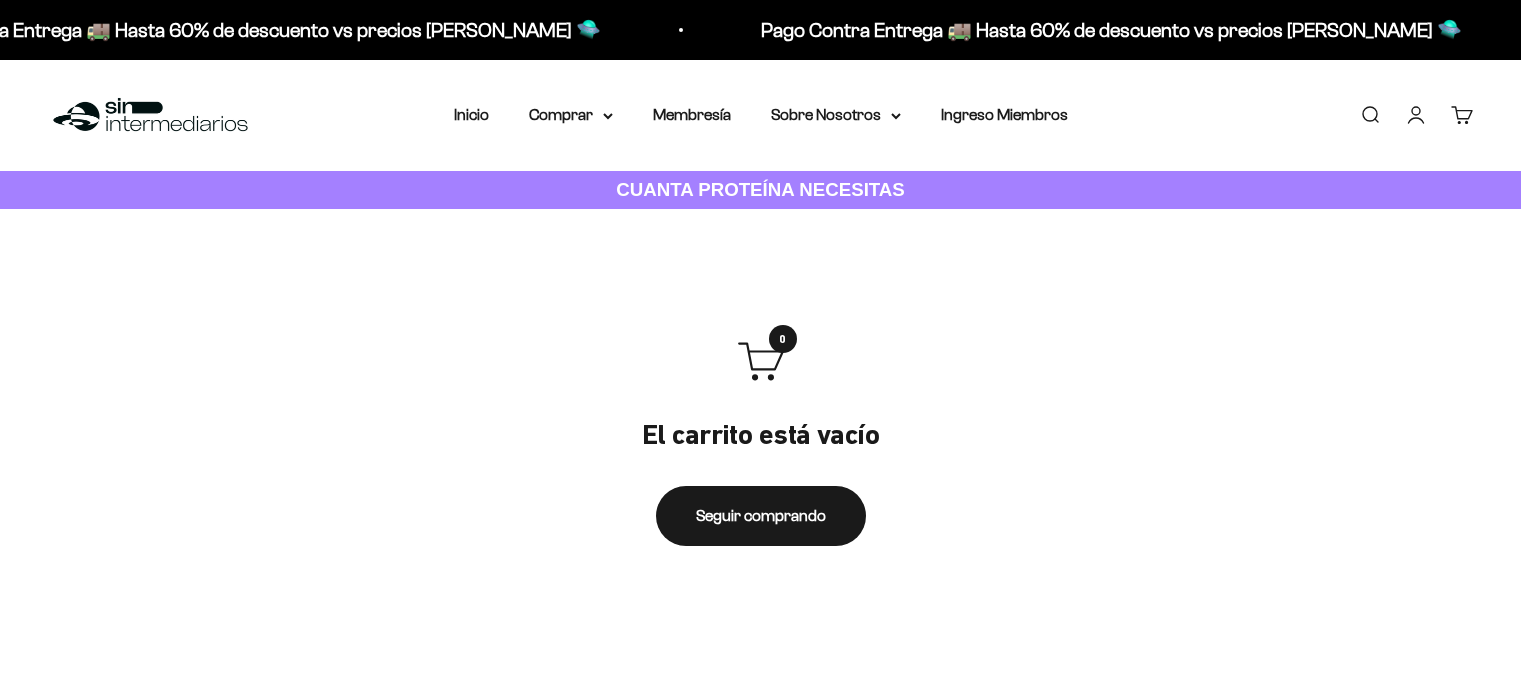 scroll, scrollTop: 0, scrollLeft: 0, axis: both 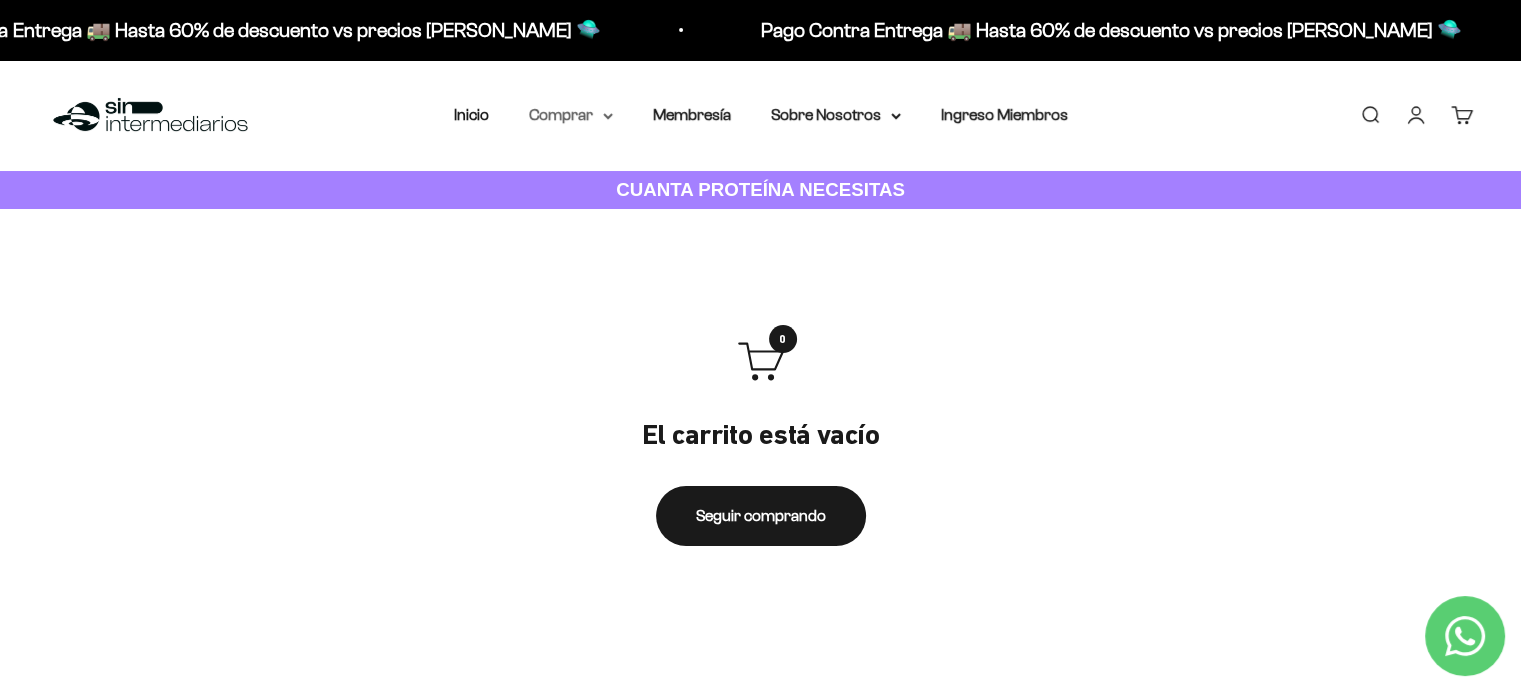 click on "Comprar" at bounding box center [571, 115] 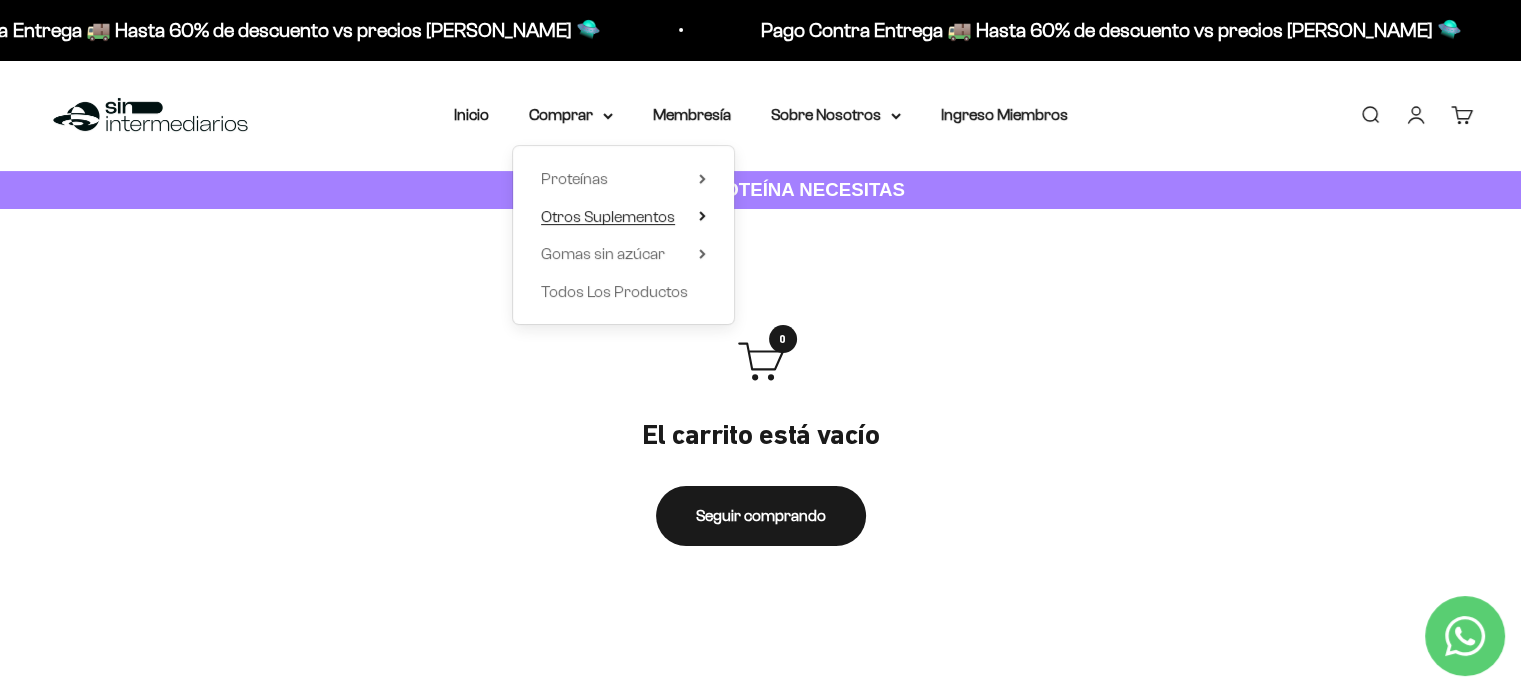 click on "Otros Suplementos" at bounding box center (608, 216) 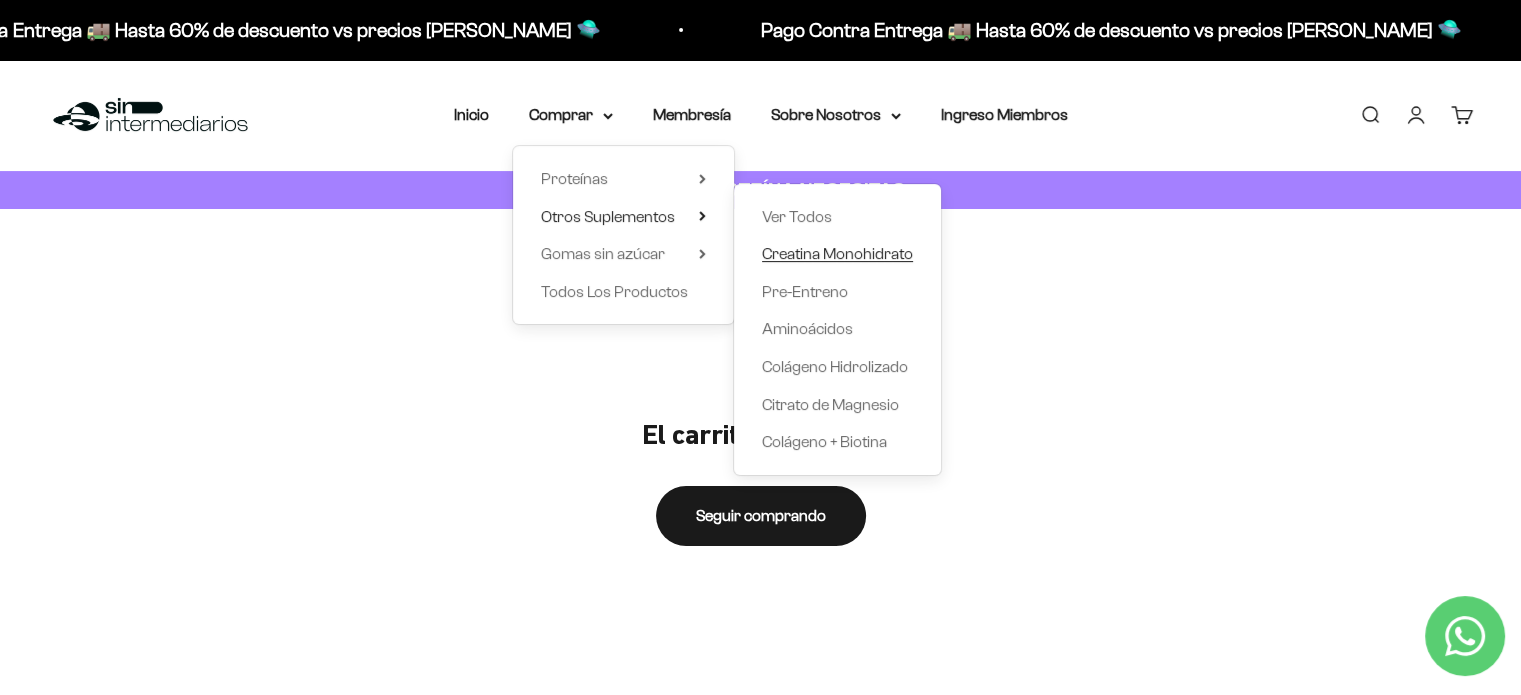 click on "Creatina Monohidrato" at bounding box center [837, 253] 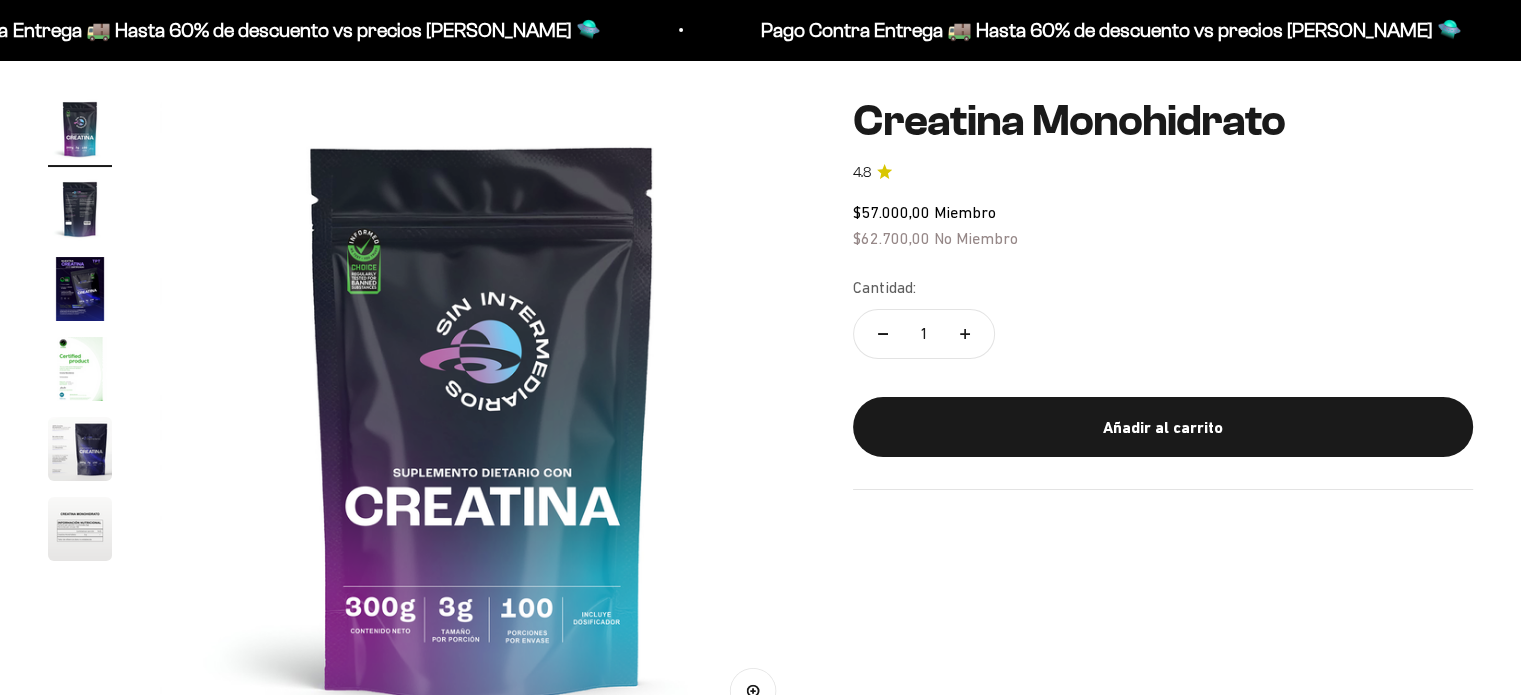 scroll, scrollTop: 161, scrollLeft: 0, axis: vertical 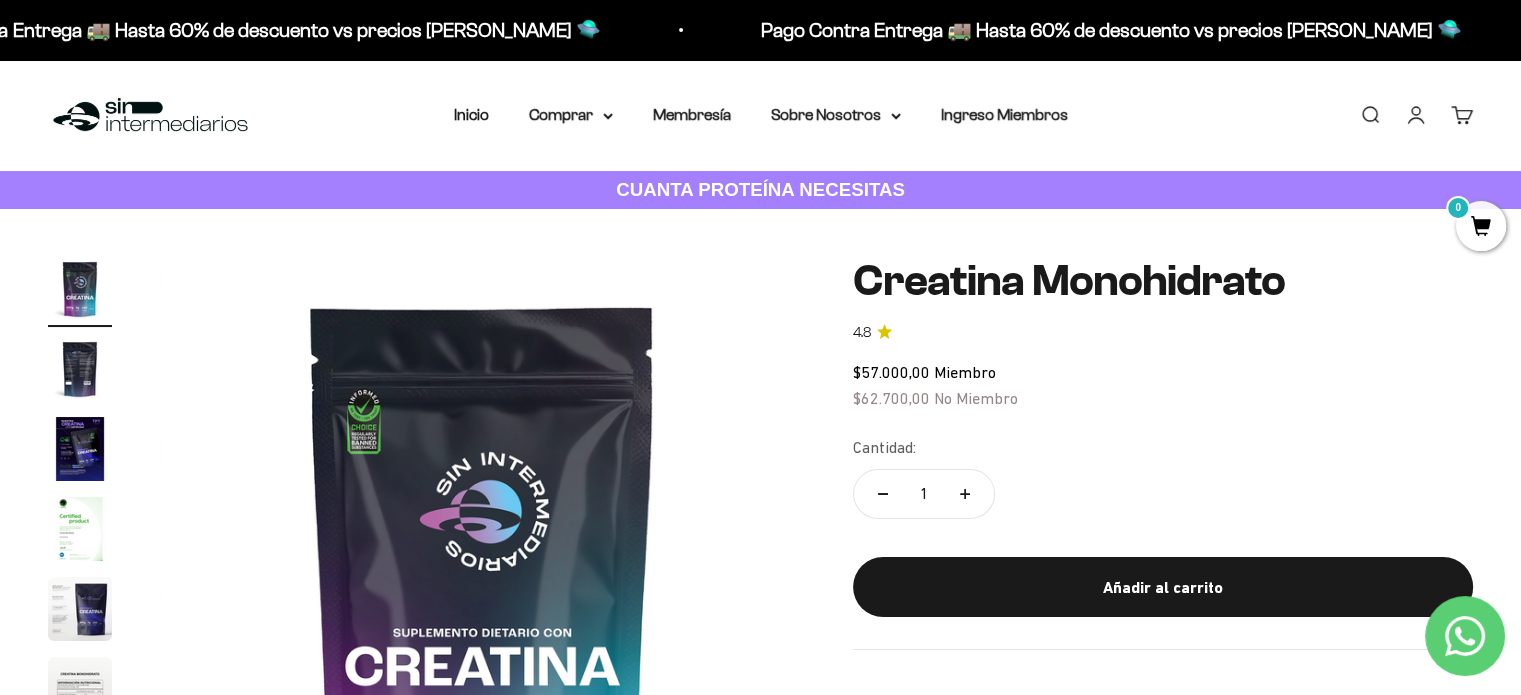 click on "Menú
Buscar
Inicio
Comprar
Proteínas
Ver Todos
Whey
Iso Vegan Pancakes Pre-Entreno 0" at bounding box center [760, 115] 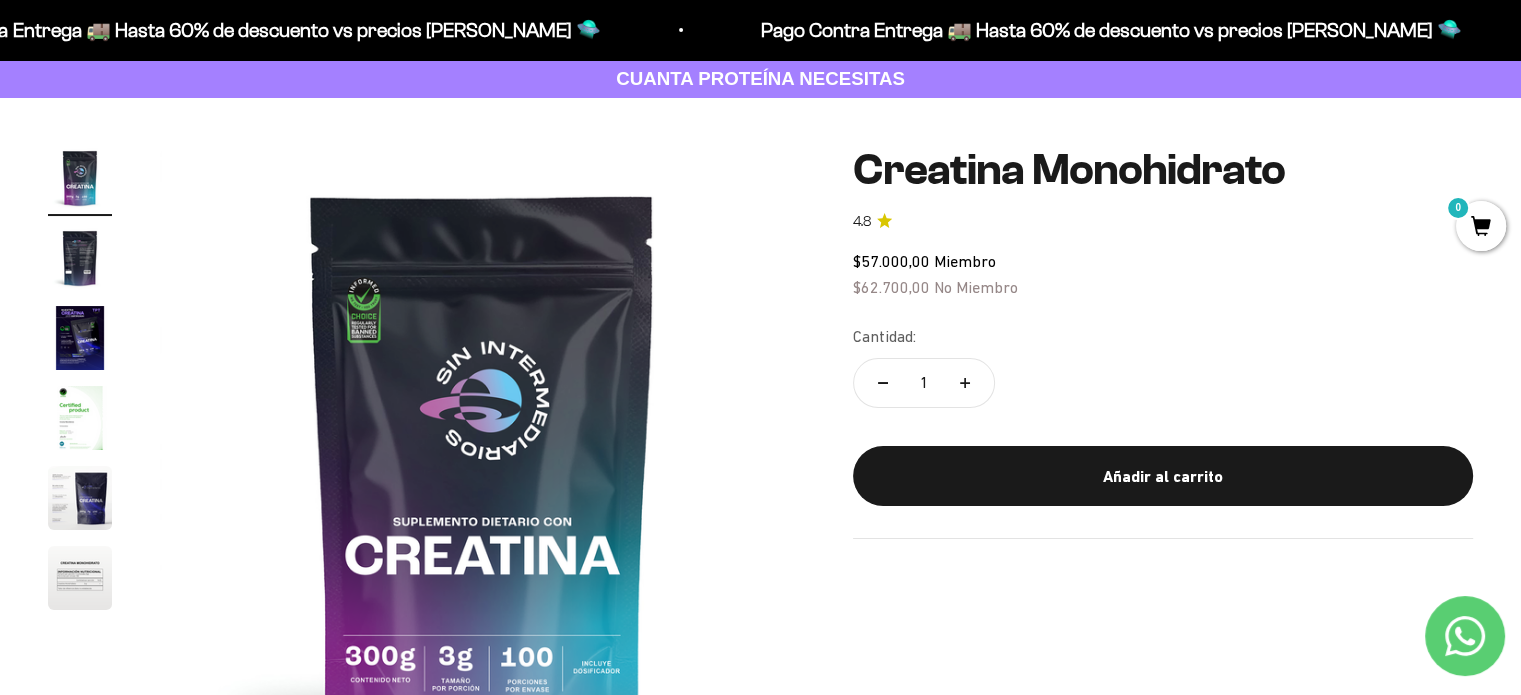 scroll, scrollTop: 112, scrollLeft: 0, axis: vertical 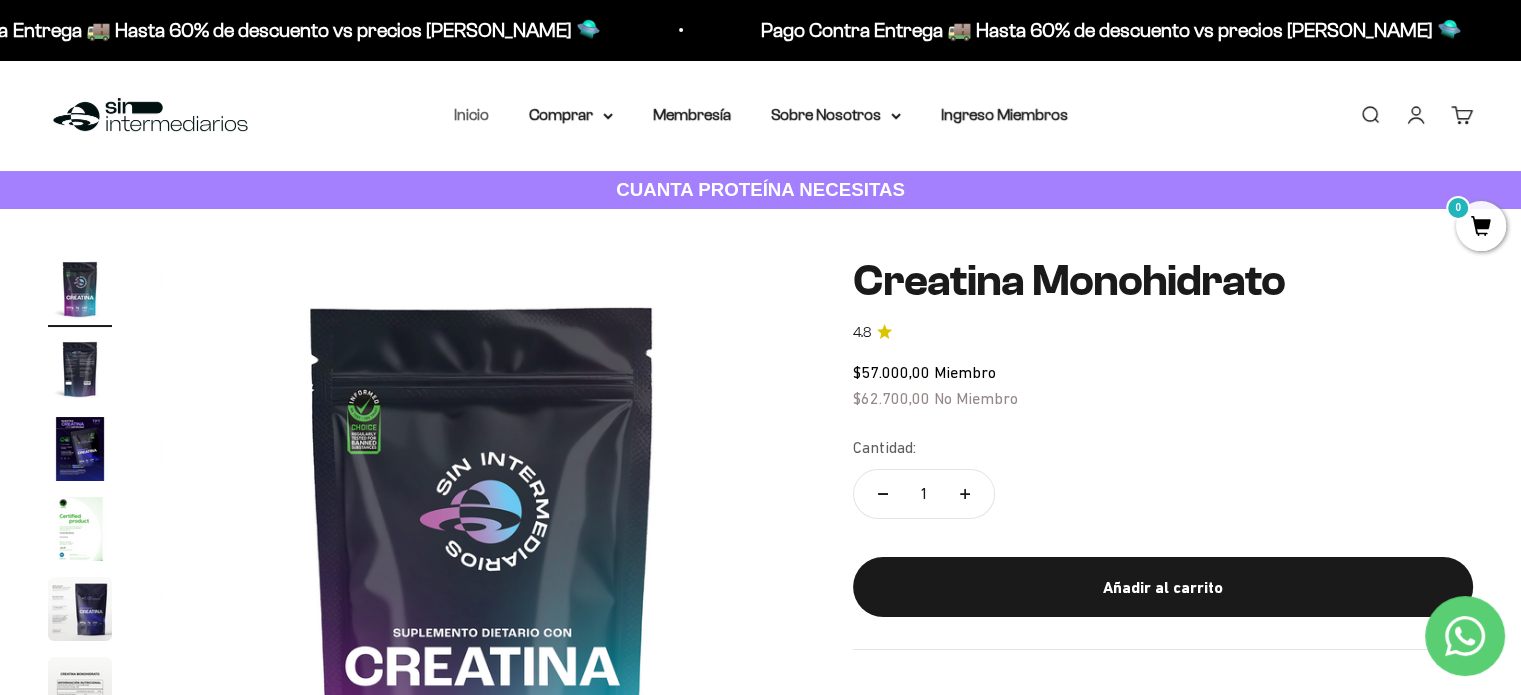click on "Inicio" at bounding box center (471, 114) 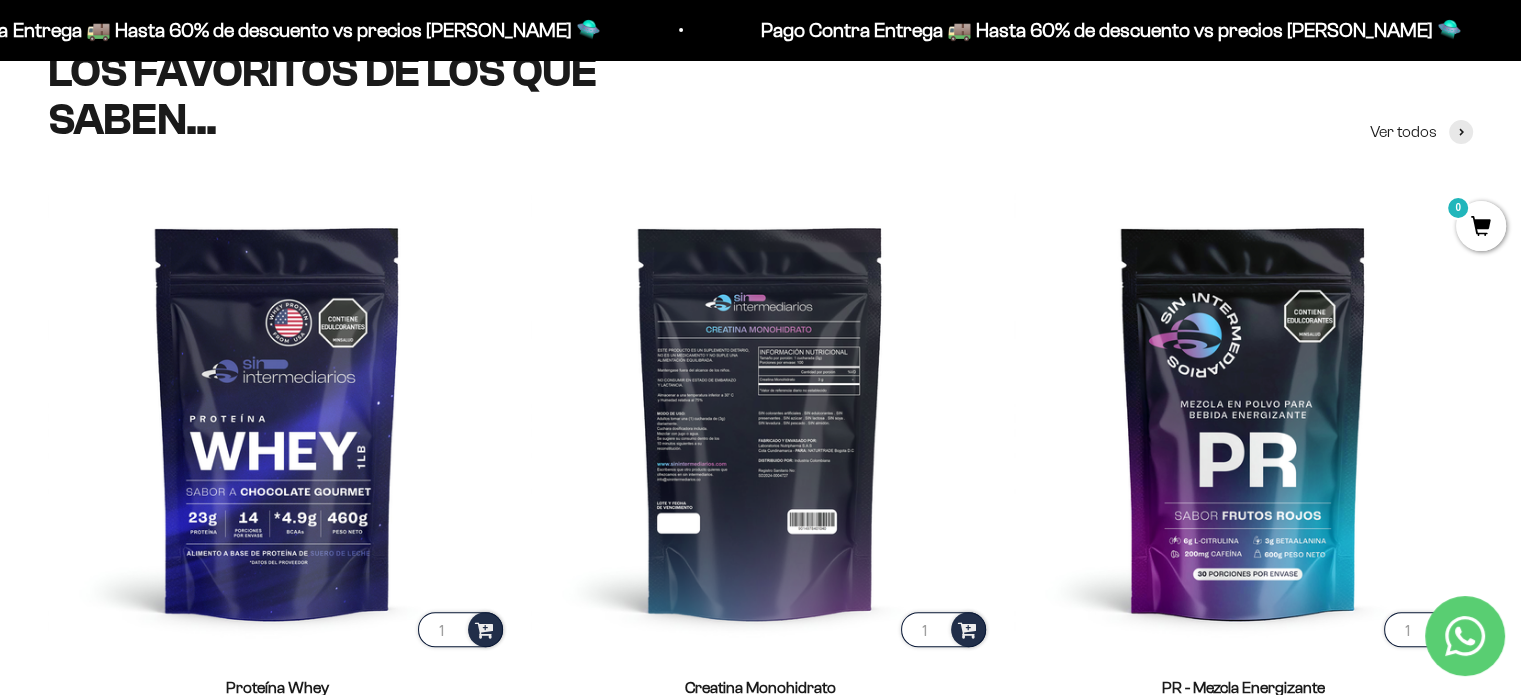 scroll, scrollTop: 754, scrollLeft: 0, axis: vertical 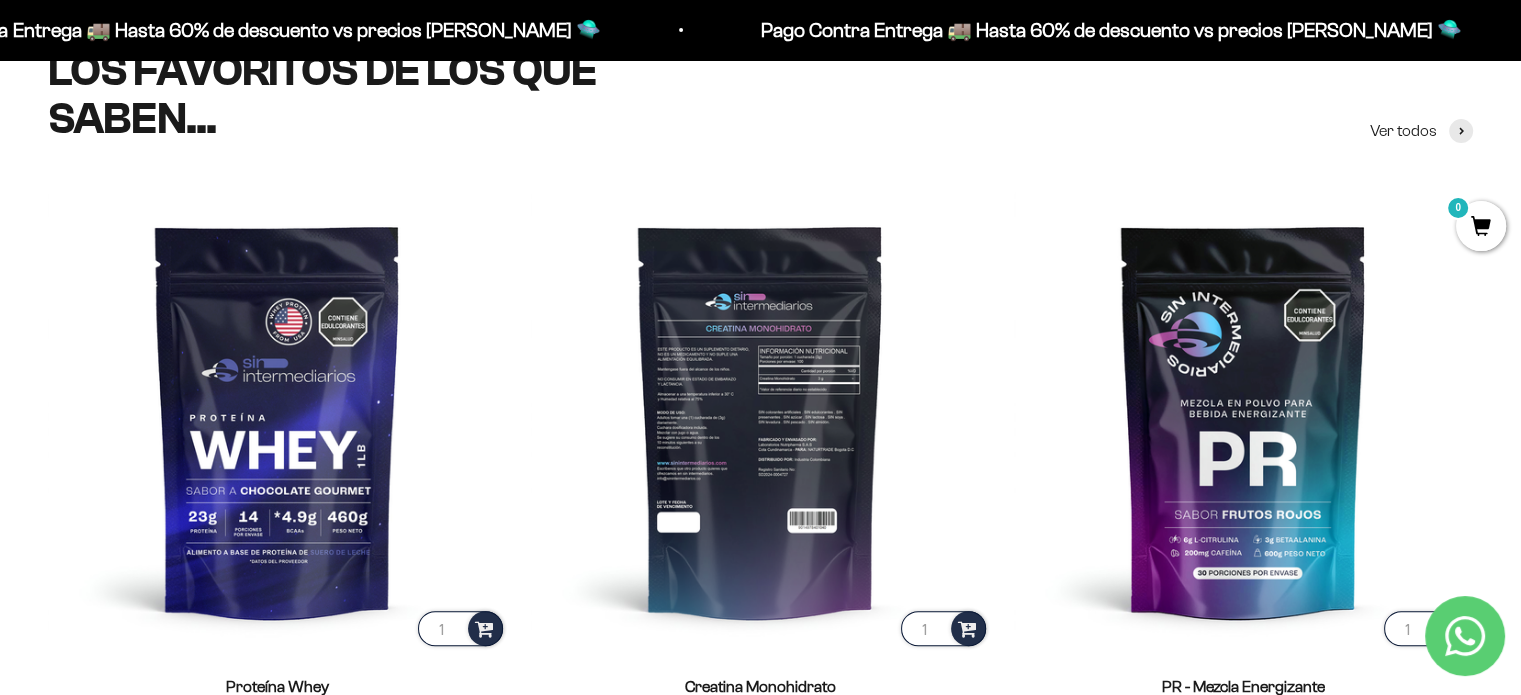 click at bounding box center (760, 420) 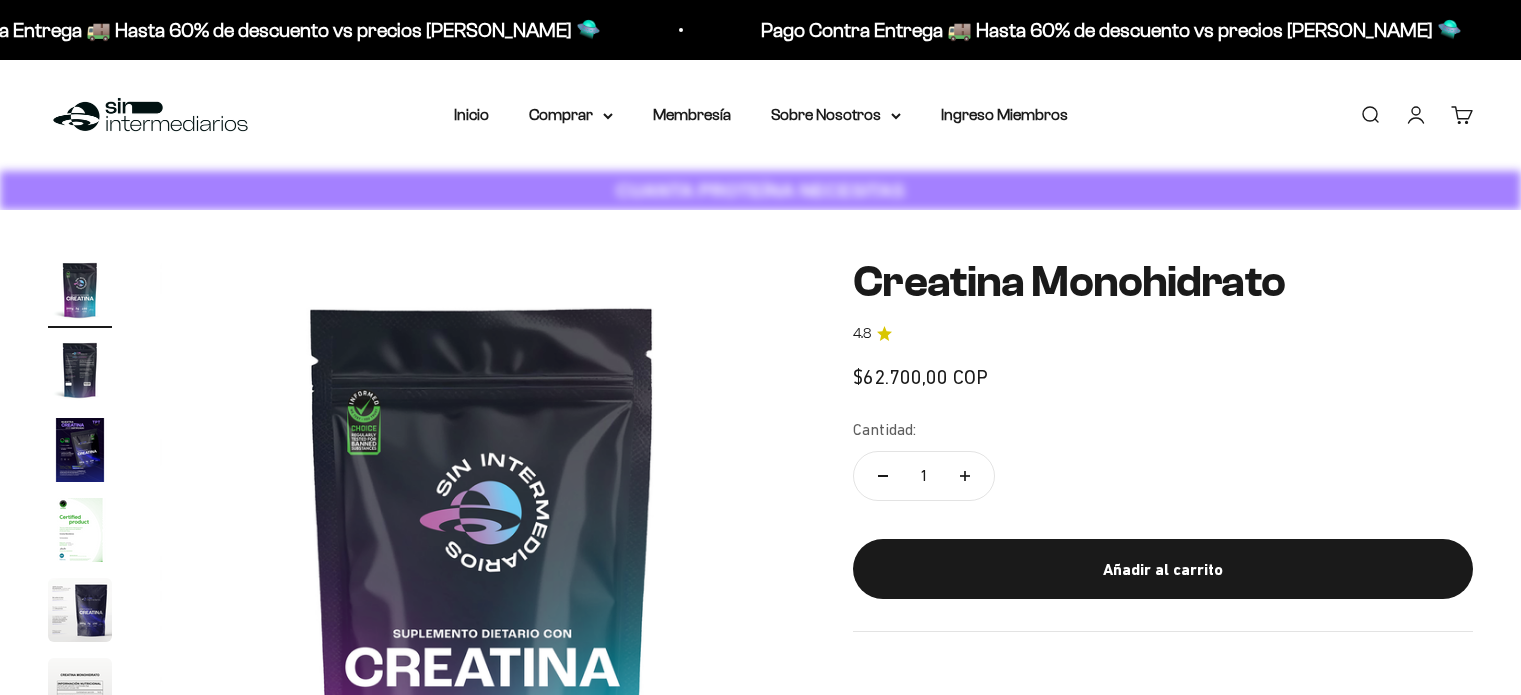 scroll, scrollTop: 0, scrollLeft: 0, axis: both 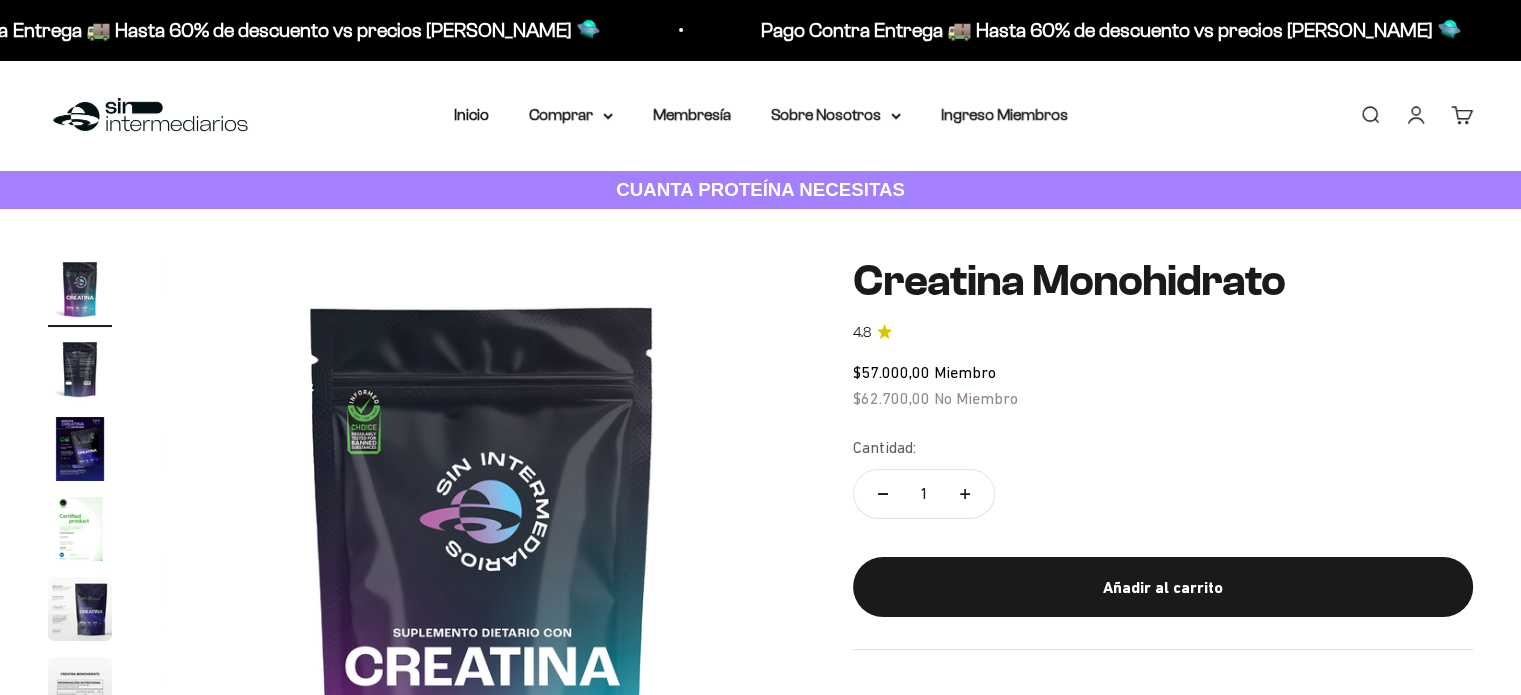 click 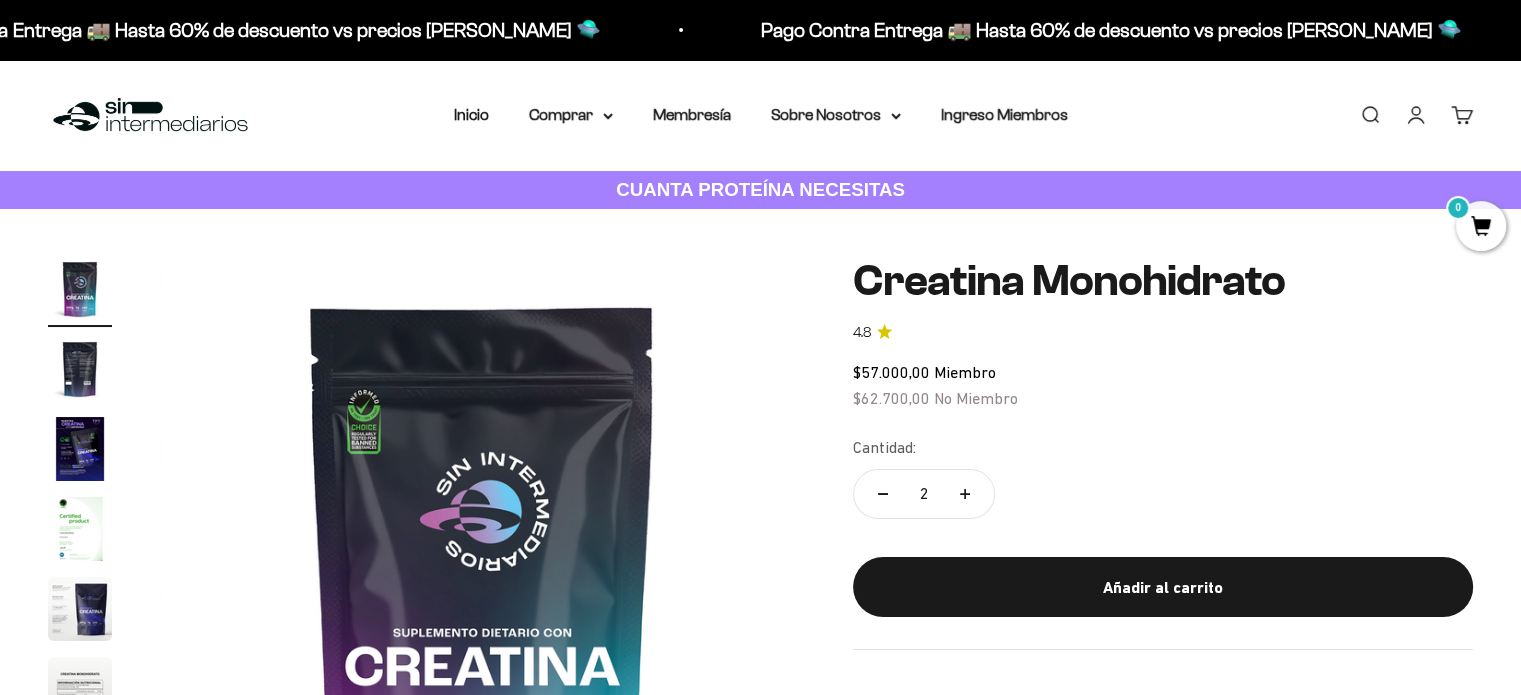 scroll, scrollTop: 0, scrollLeft: 0, axis: both 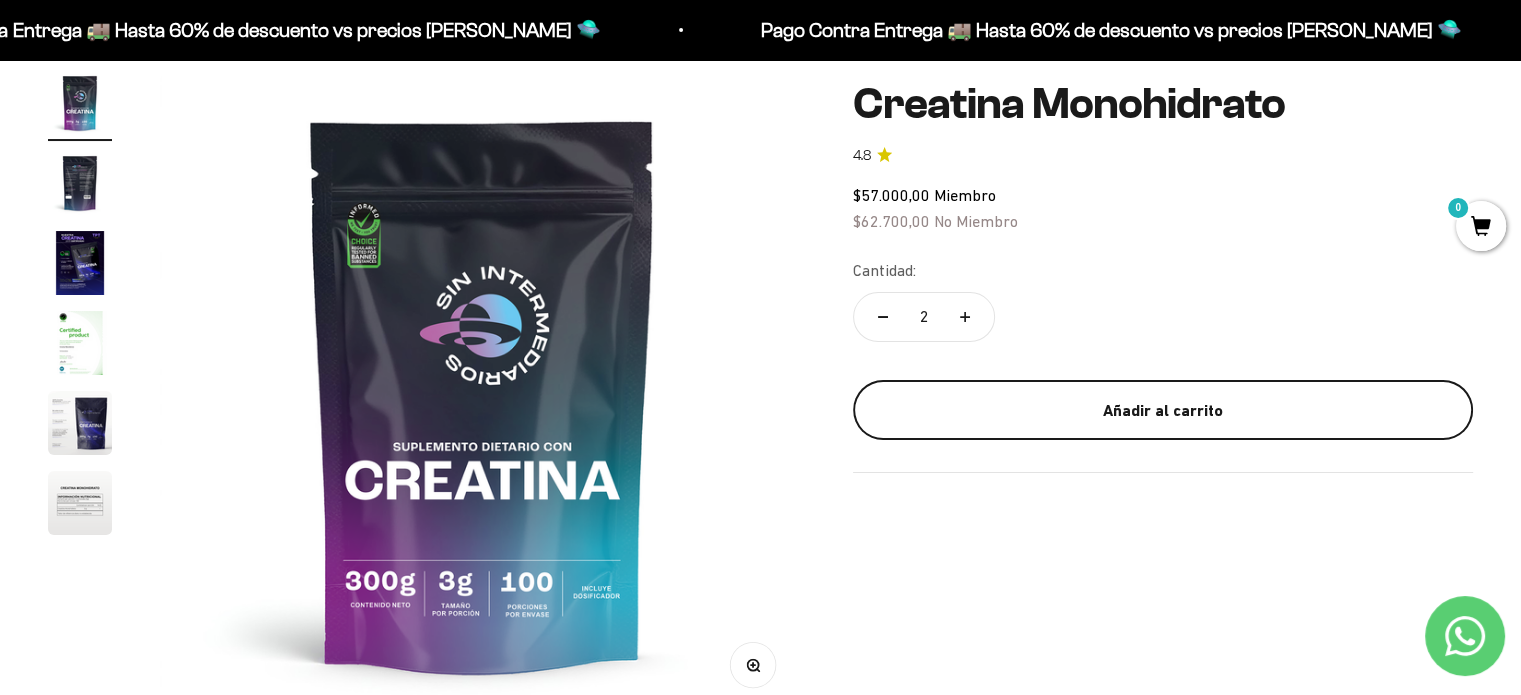 click on "Añadir al carrito" at bounding box center [1163, 410] 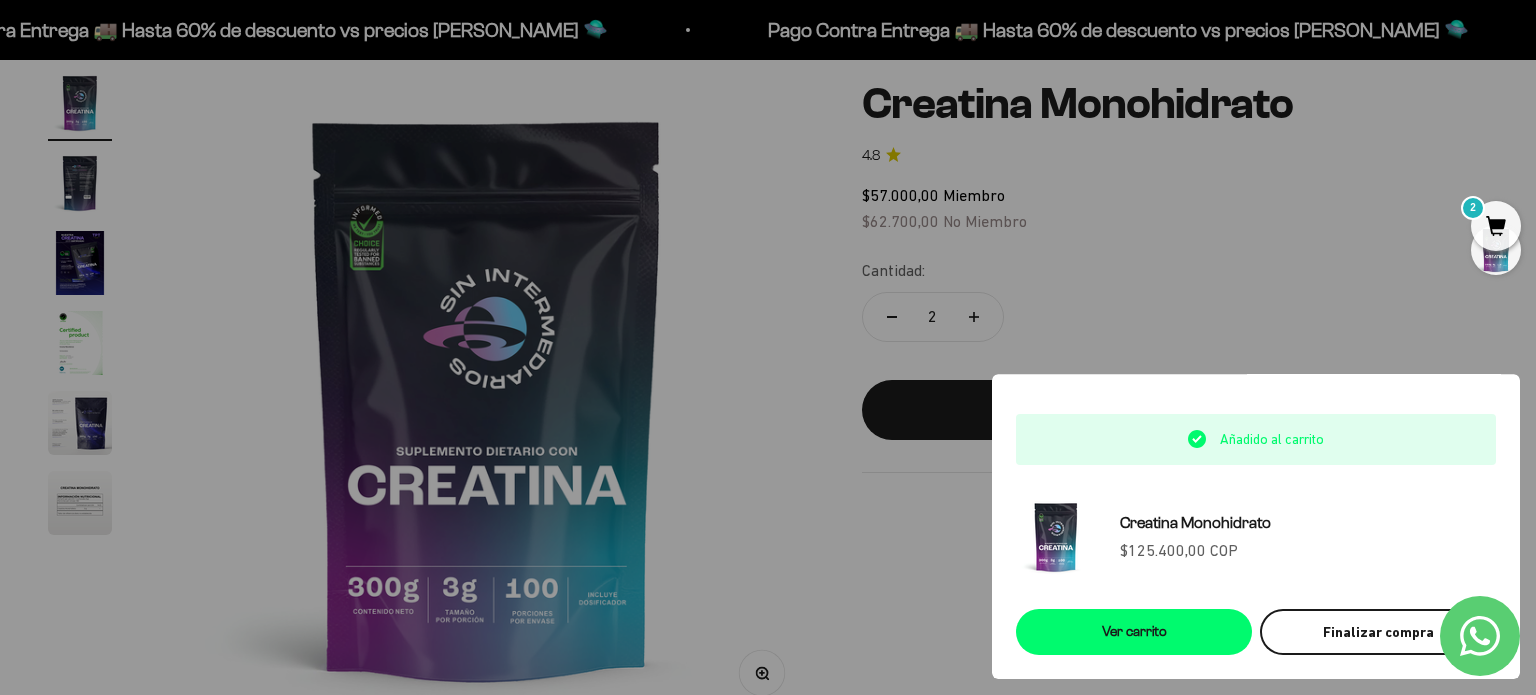 click on "Finalizar compra" at bounding box center (1378, 632) 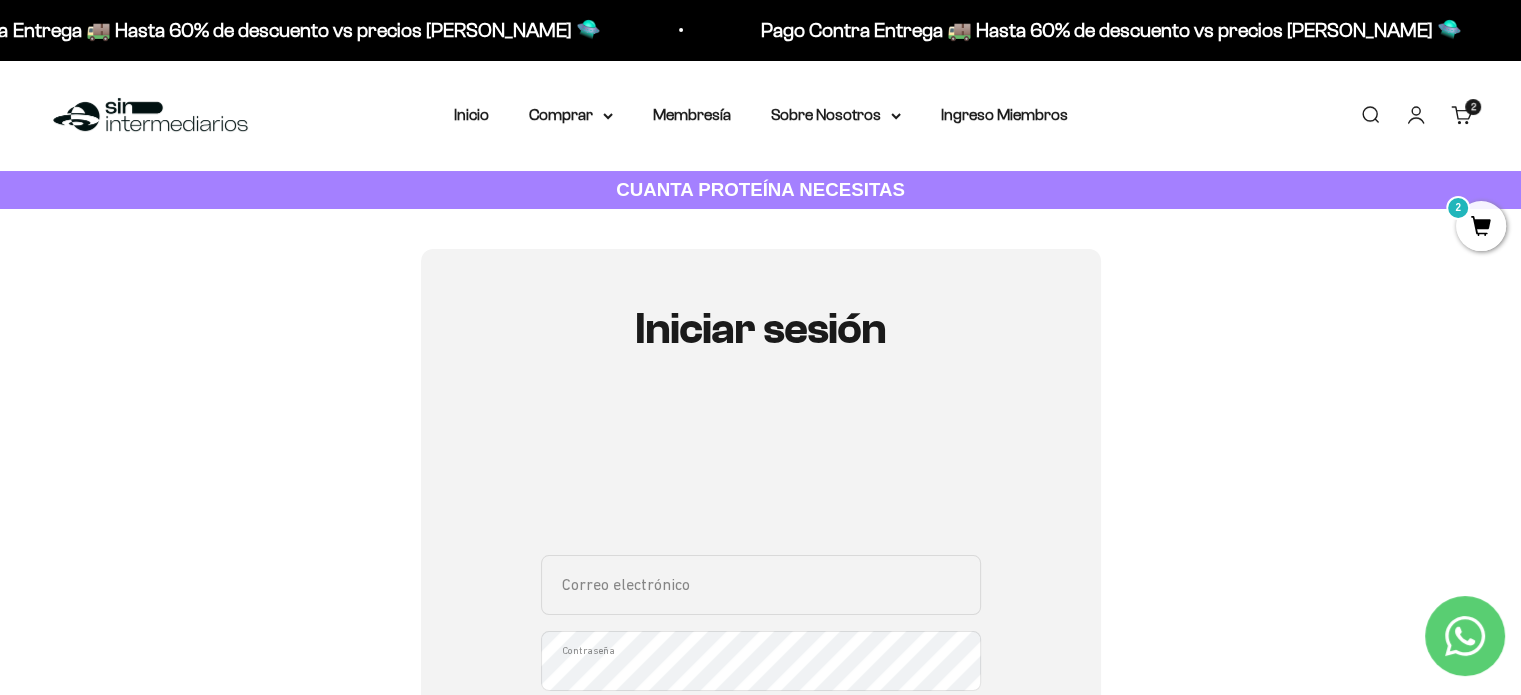 scroll, scrollTop: 212, scrollLeft: 0, axis: vertical 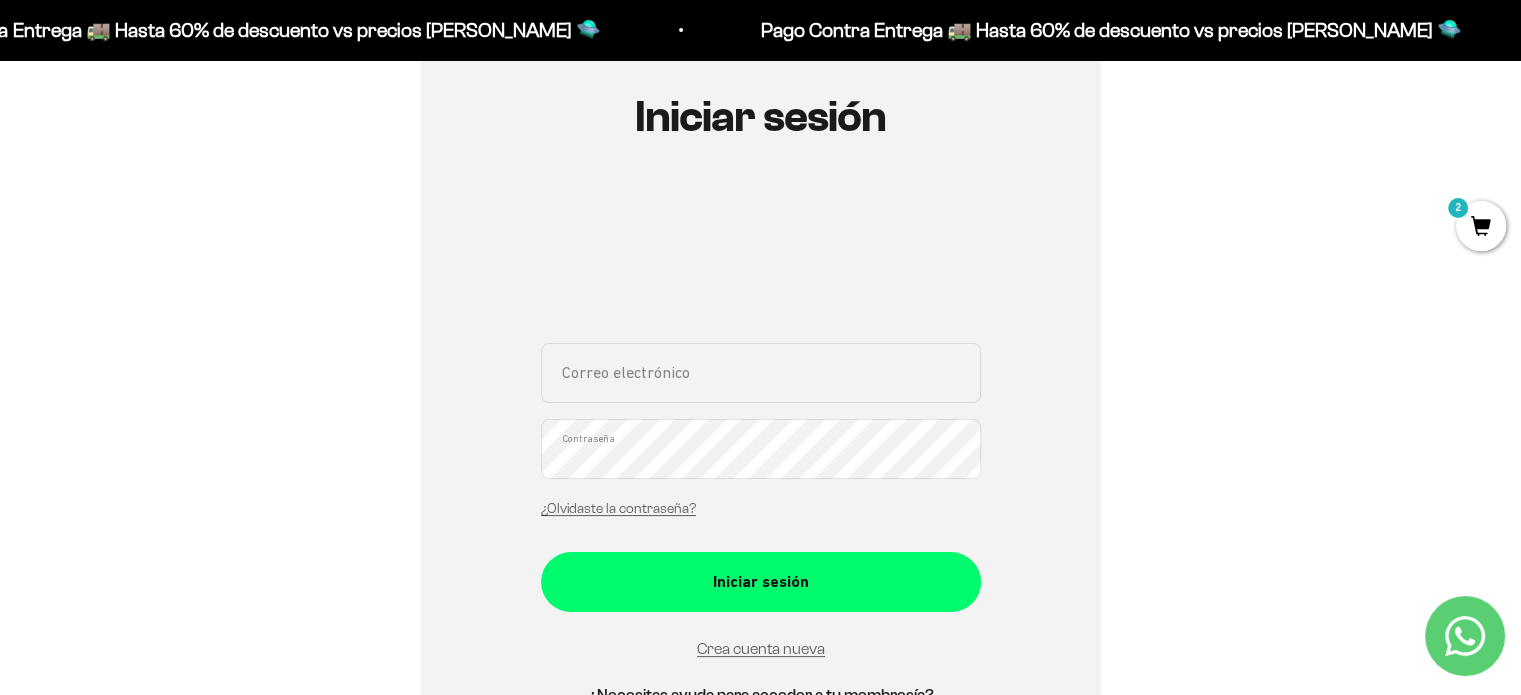 click on "Correo electrónico" at bounding box center [761, 373] 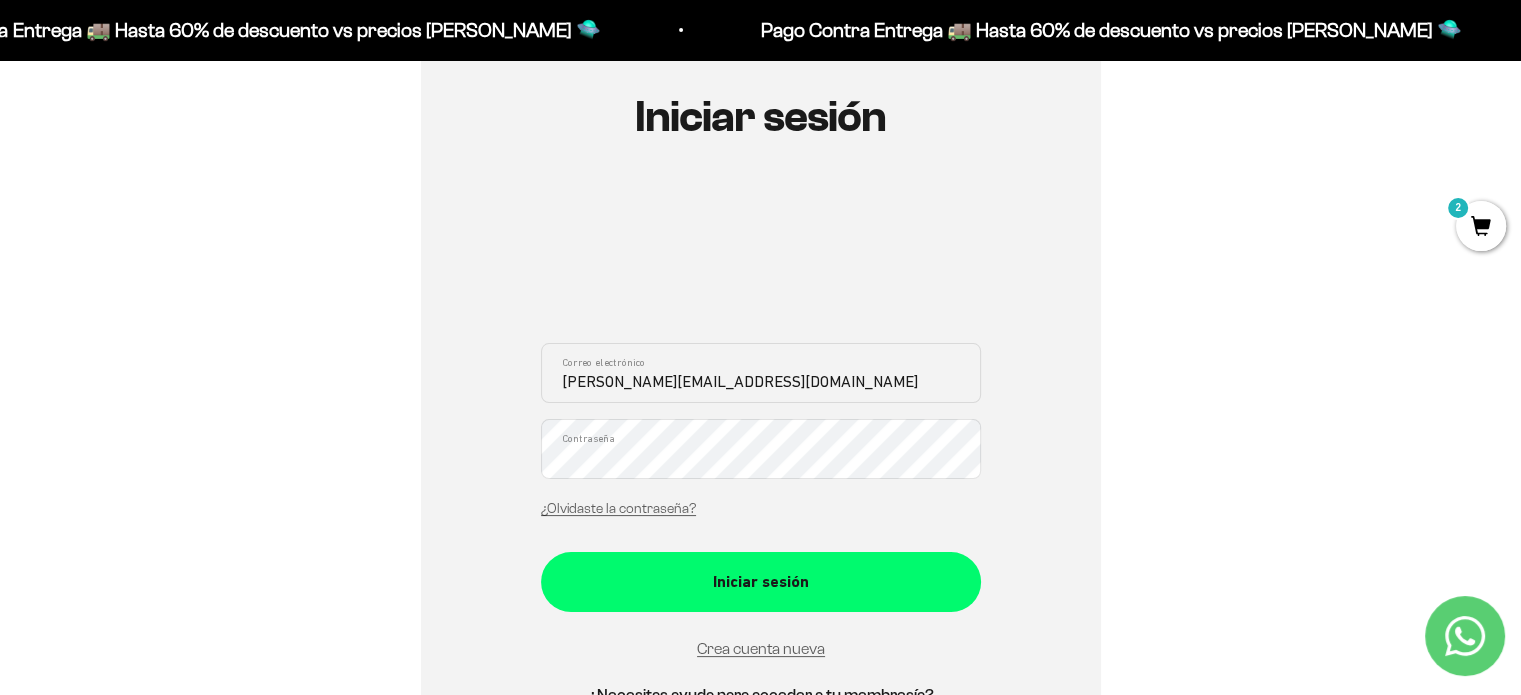 click on "Iniciar sesión" at bounding box center (761, 582) 